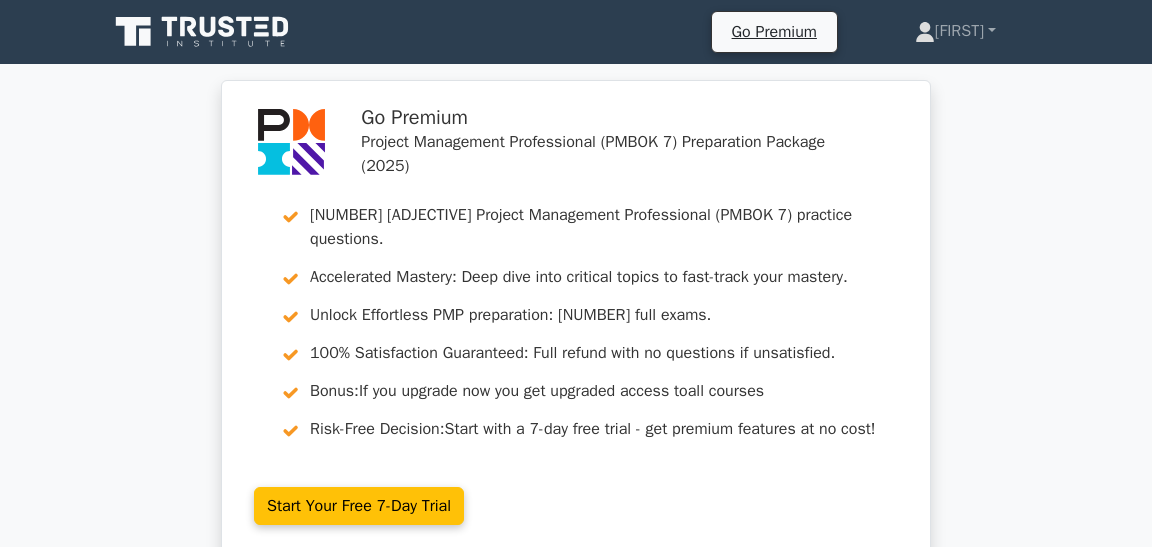 scroll, scrollTop: 3381, scrollLeft: 0, axis: vertical 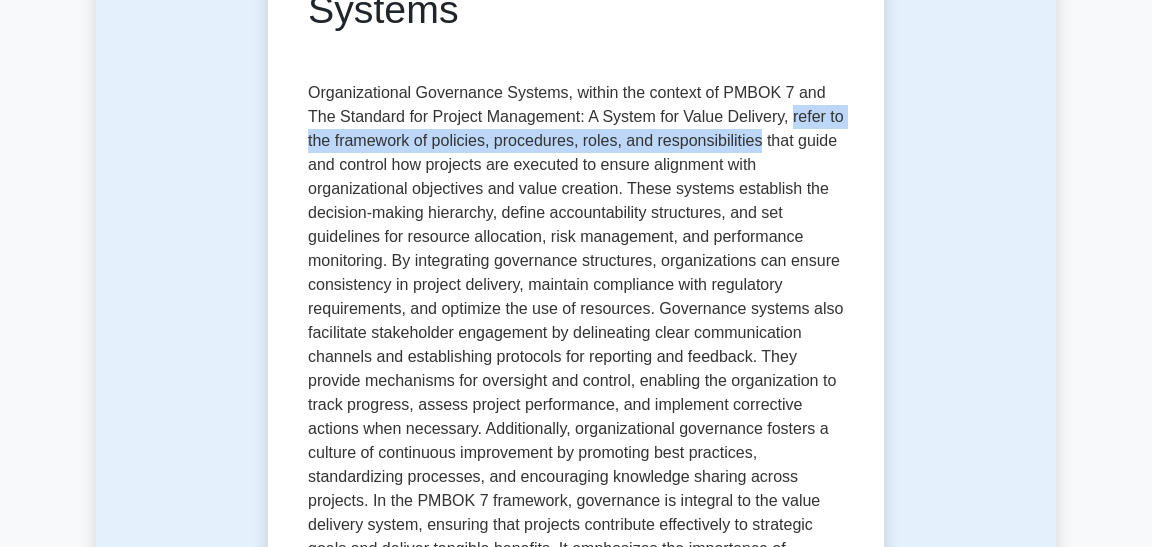 drag, startPoint x: 791, startPoint y: 116, endPoint x: 762, endPoint y: 136, distance: 35.22783 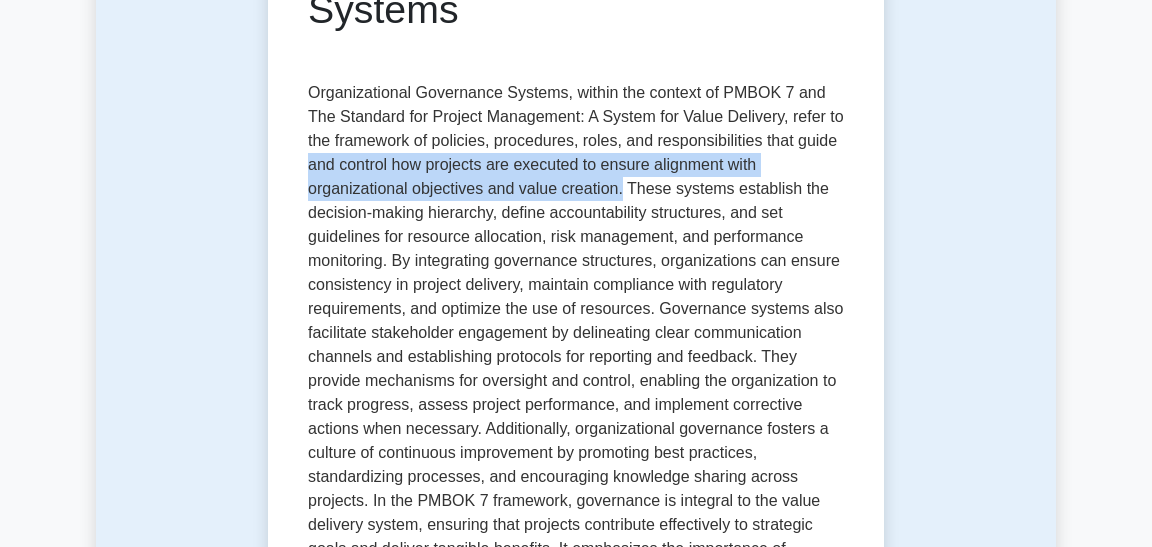 drag, startPoint x: 308, startPoint y: 167, endPoint x: 623, endPoint y: 194, distance: 316.15503 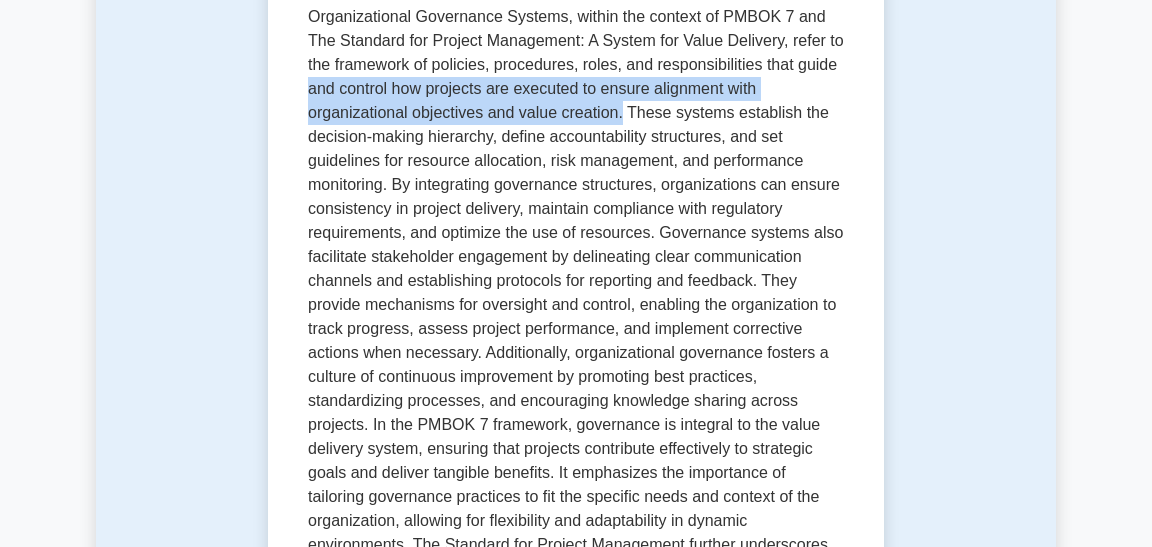 scroll, scrollTop: 420, scrollLeft: 0, axis: vertical 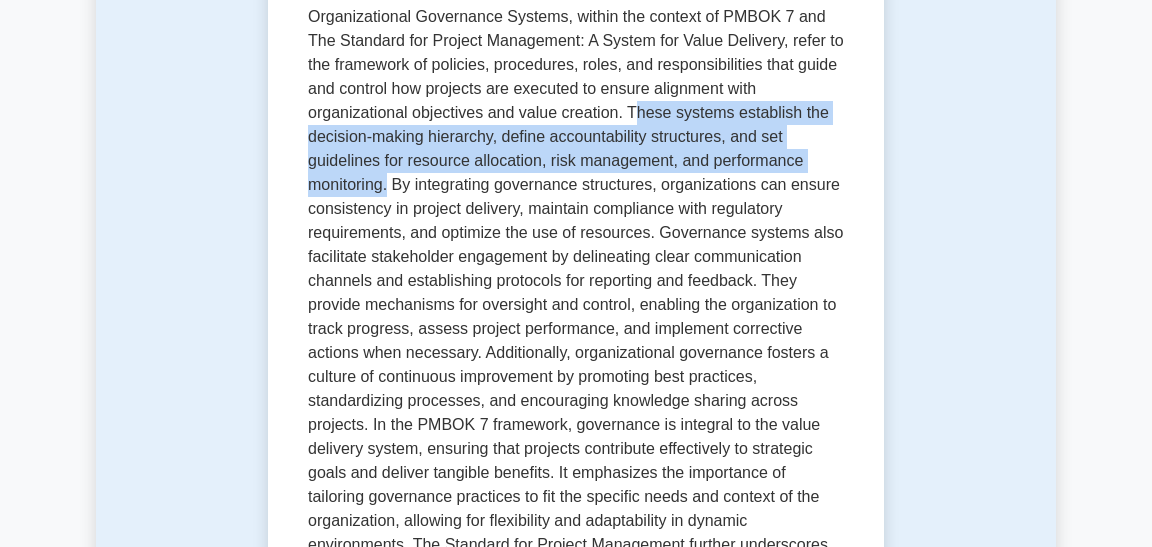 drag, startPoint x: 633, startPoint y: 111, endPoint x: 389, endPoint y: 190, distance: 256.47028 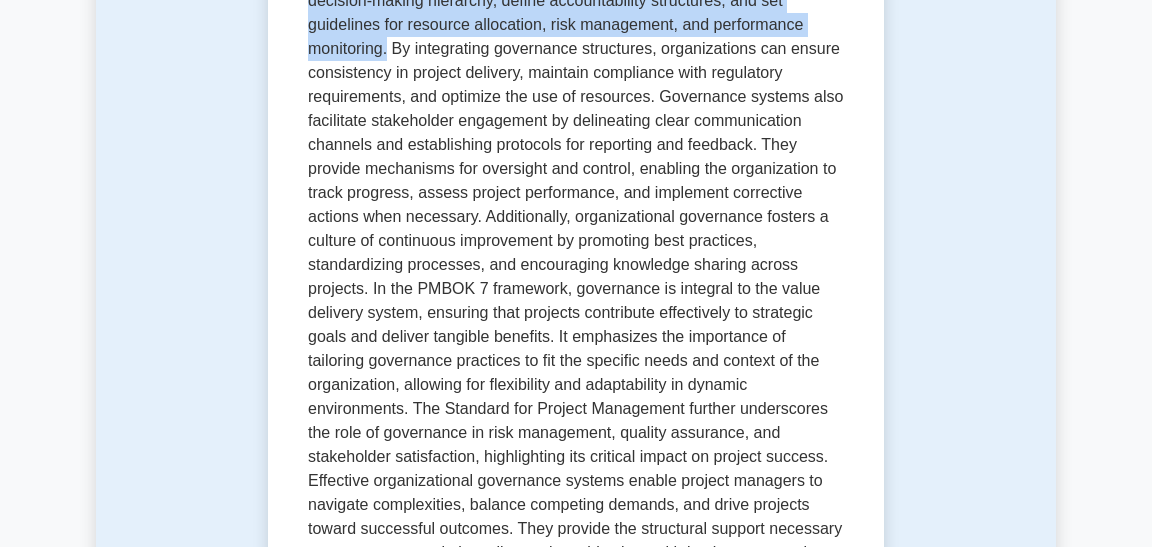 scroll, scrollTop: 558, scrollLeft: 0, axis: vertical 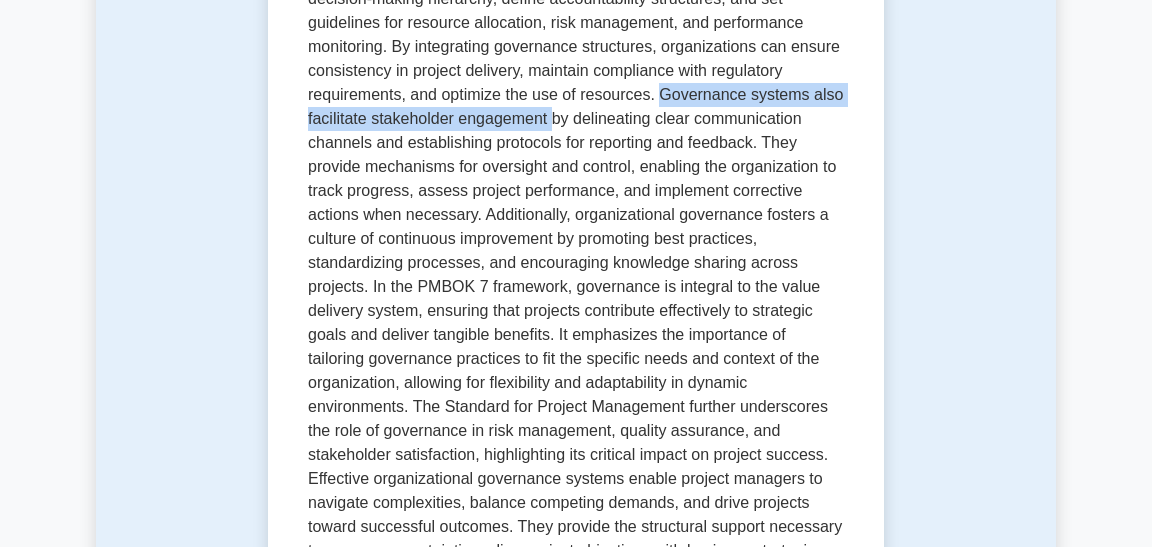 drag, startPoint x: 660, startPoint y: 93, endPoint x: 550, endPoint y: 116, distance: 112.37882 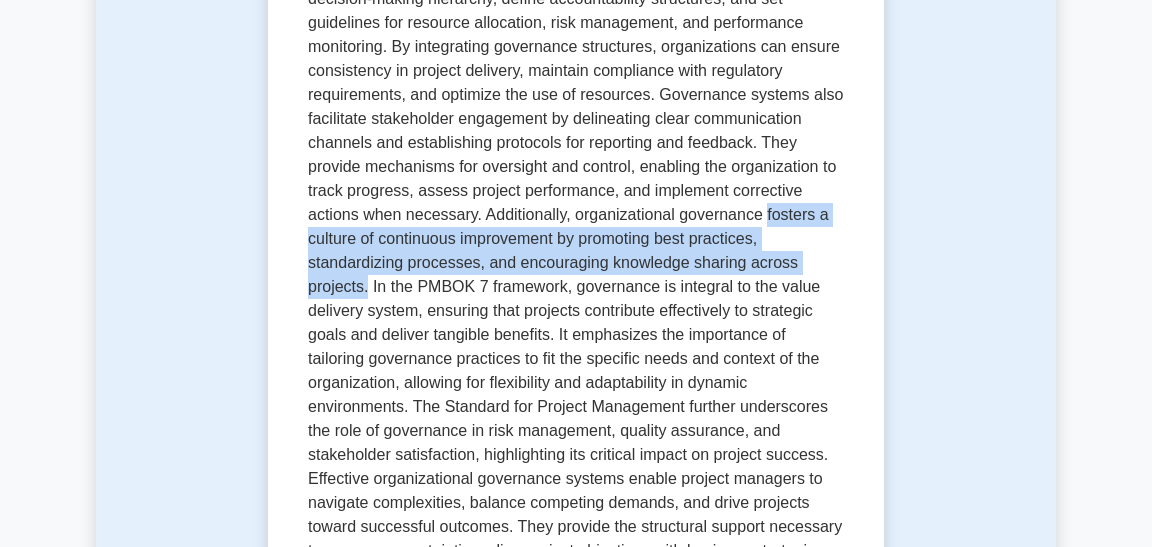 drag, startPoint x: 765, startPoint y: 214, endPoint x: 369, endPoint y: 290, distance: 403.227 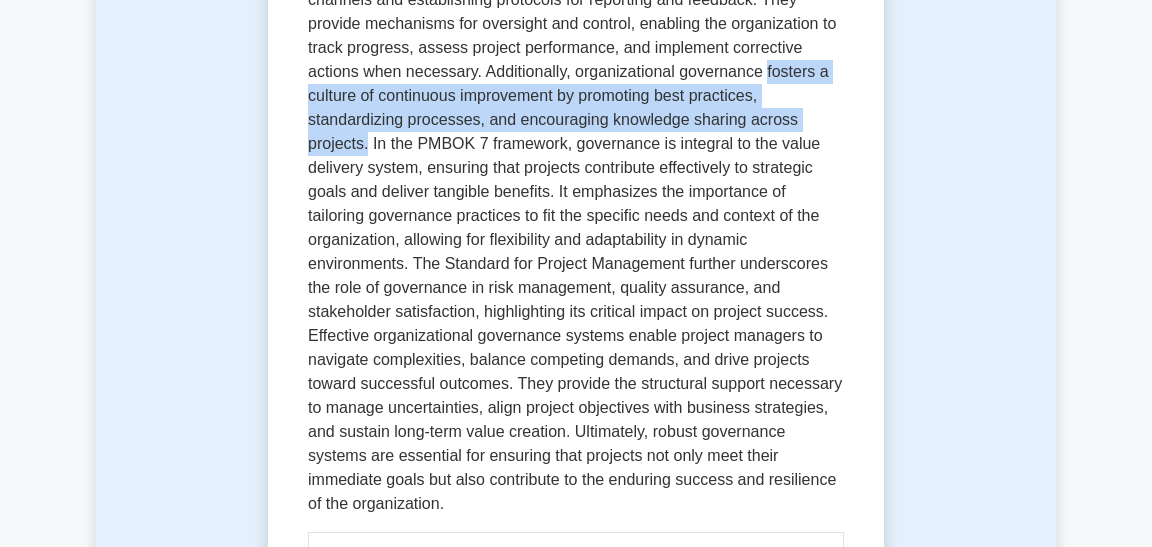 scroll, scrollTop: 712, scrollLeft: 0, axis: vertical 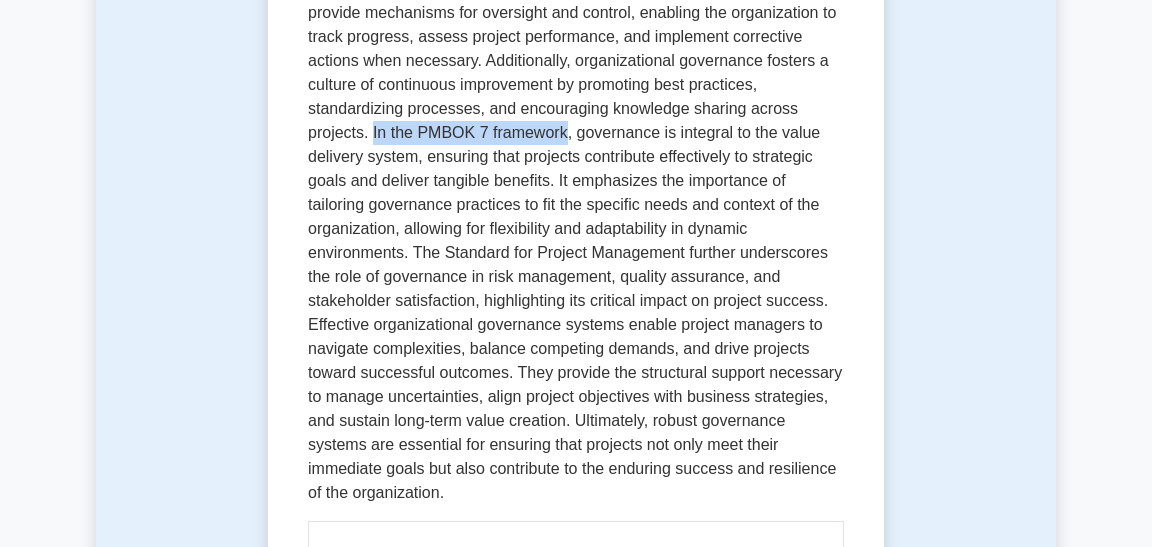 drag, startPoint x: 373, startPoint y: 128, endPoint x: 567, endPoint y: 137, distance: 194.20865 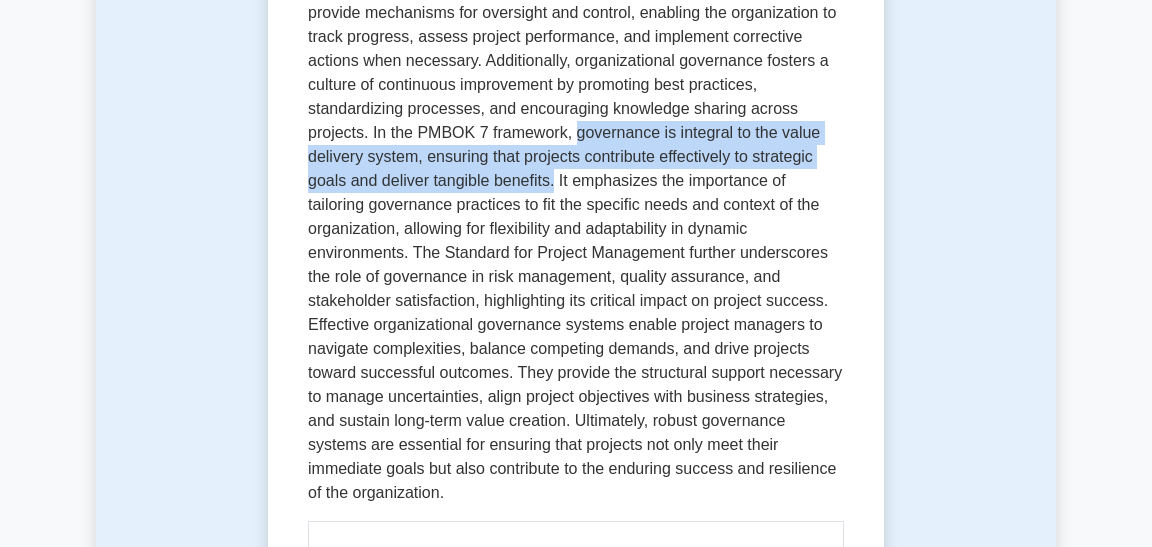 drag, startPoint x: 576, startPoint y: 129, endPoint x: 554, endPoint y: 177, distance: 52.801514 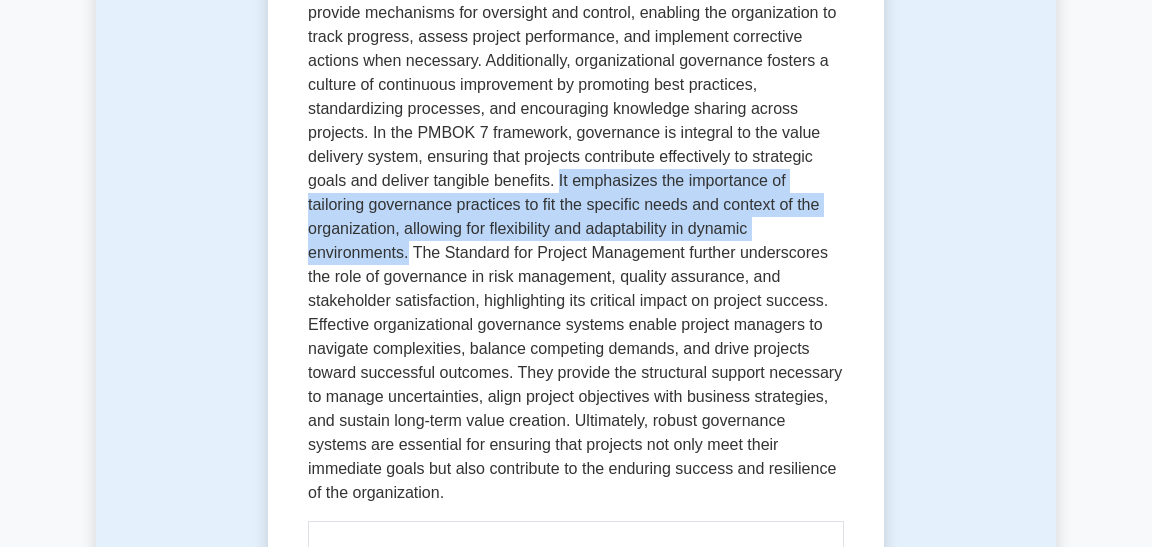 drag, startPoint x: 559, startPoint y: 178, endPoint x: 408, endPoint y: 253, distance: 168.60011 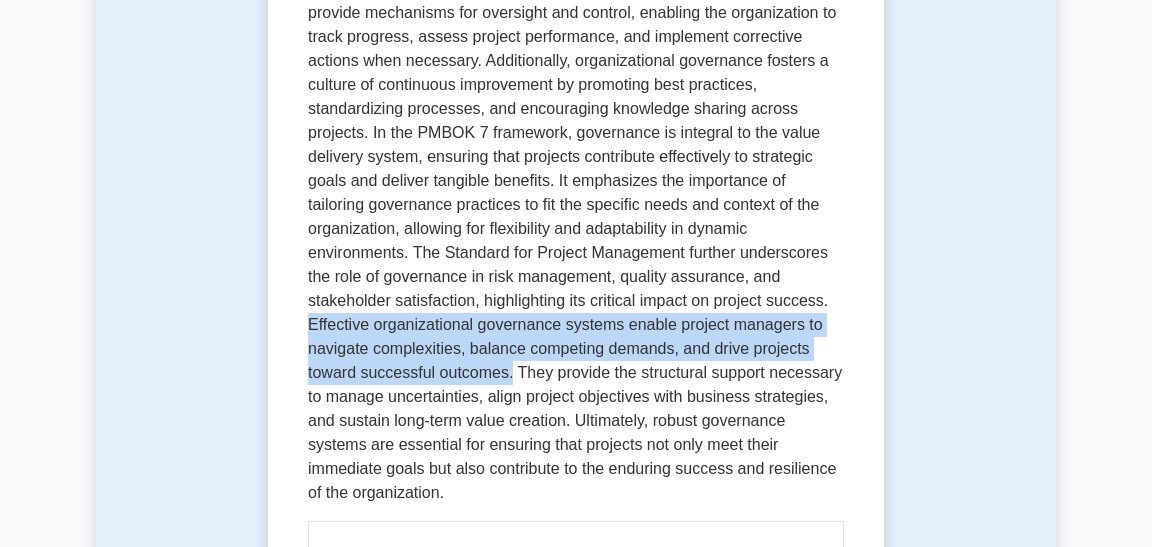 drag, startPoint x: 310, startPoint y: 324, endPoint x: 511, endPoint y: 375, distance: 207.36923 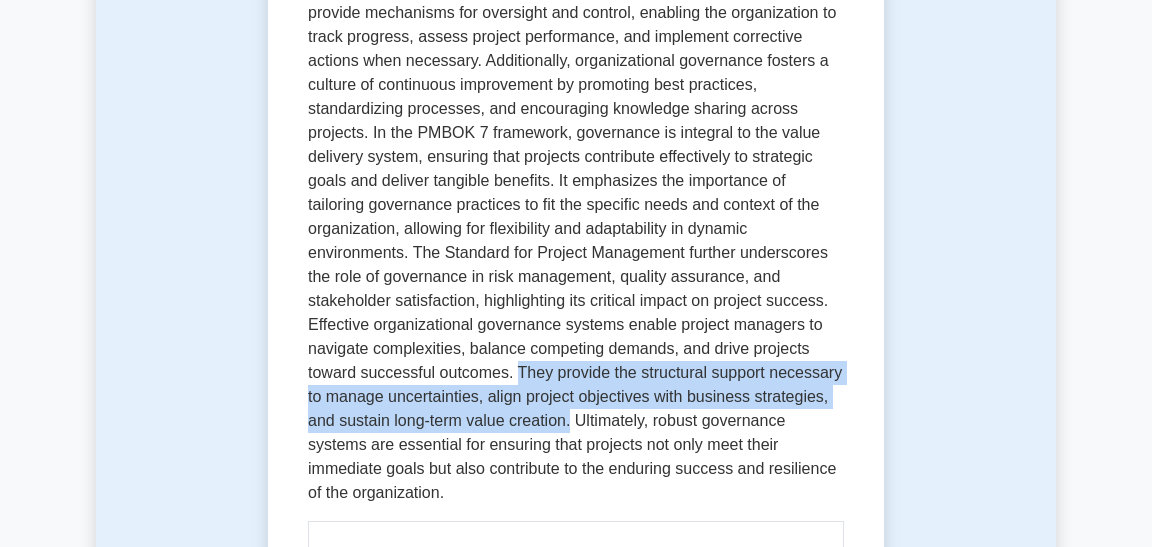 drag, startPoint x: 518, startPoint y: 367, endPoint x: 572, endPoint y: 420, distance: 75.66373 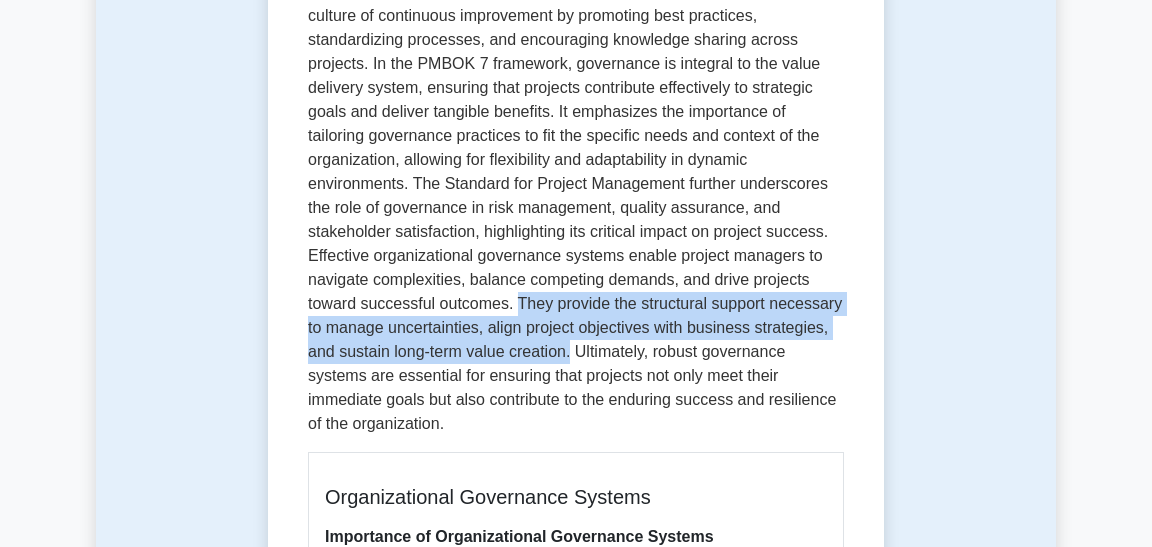 scroll, scrollTop: 808, scrollLeft: 0, axis: vertical 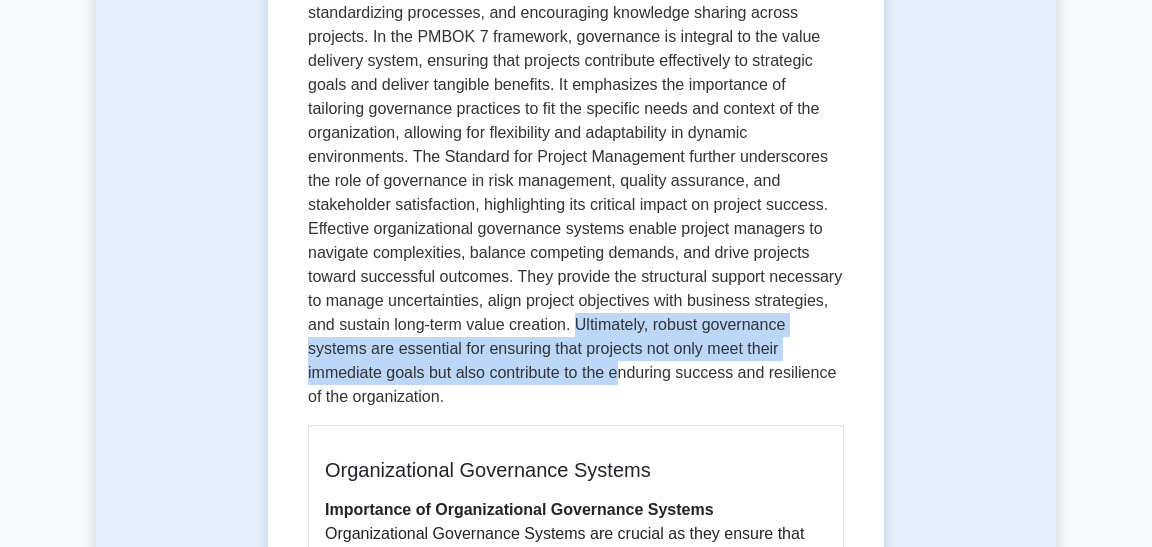 drag, startPoint x: 579, startPoint y: 321, endPoint x: 616, endPoint y: 379, distance: 68.7968 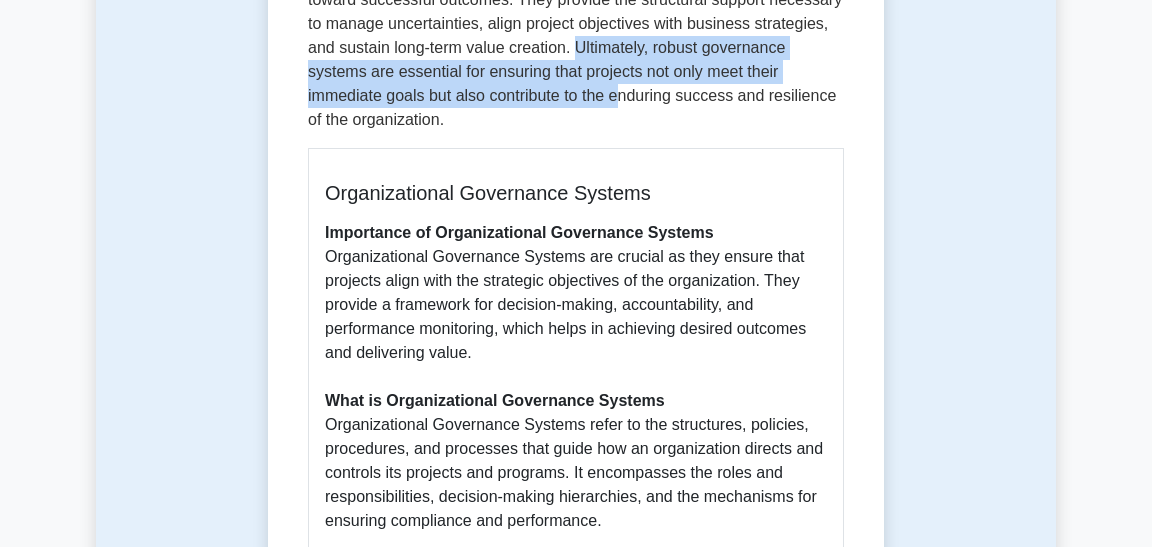 scroll, scrollTop: 1104, scrollLeft: 0, axis: vertical 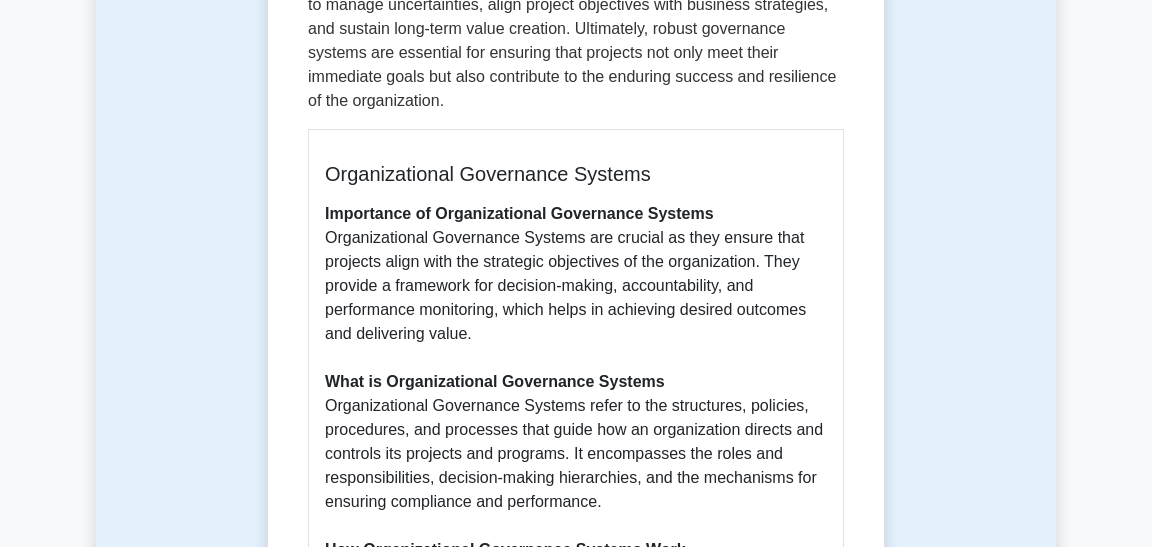 click on "Importance of Organizational Governance Systems Organizational Governance Systems are crucial as they ensure that projects align with the strategic objectives of the organization. They provide a framework for decision-making, accountability, and performance monitoring, which helps in achieving desired outcomes and delivering value. What is Organizational Governance Systems Organizational Governance Systems refer to the structures, policies, procedures, and processes that guide how an organization directs and controls its projects and programs. It encompasses the roles and responsibilities, decision-making hierarchies, and the mechanisms for ensuring compliance and performance. How Organizational Governance Systems Work Exam Tips: Answering Questions on Organizational Governance Systems - Understand the key components:  Be familiar with structures, policies, procedures, and their roles in governance. - Know the purpose:  Focus on alignment with strategic objectives, accountability, and performance monitoring." at bounding box center [576, 598] 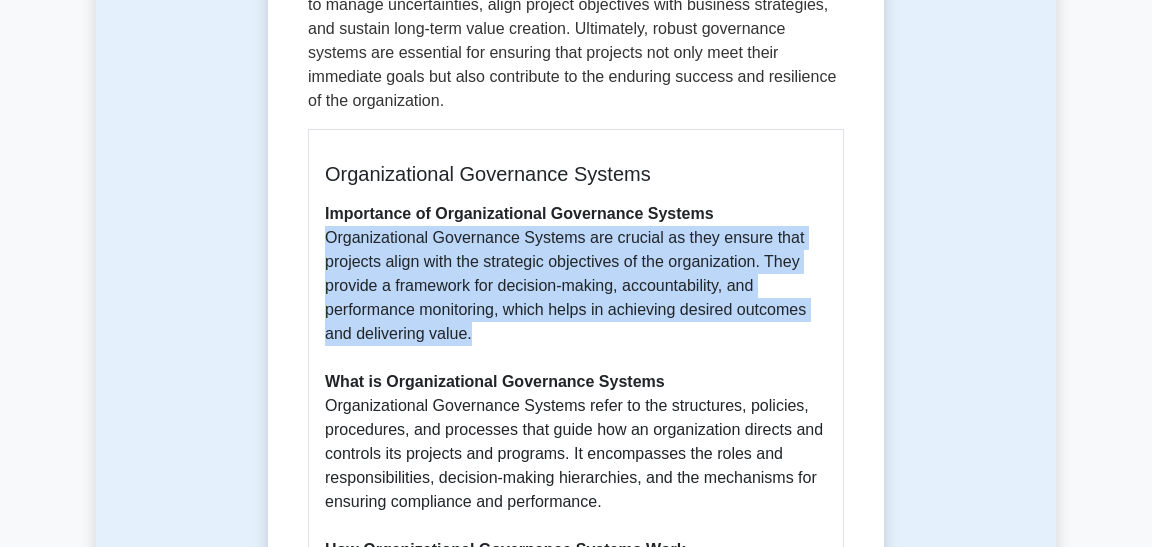 drag, startPoint x: 326, startPoint y: 236, endPoint x: 480, endPoint y: 331, distance: 180.94475 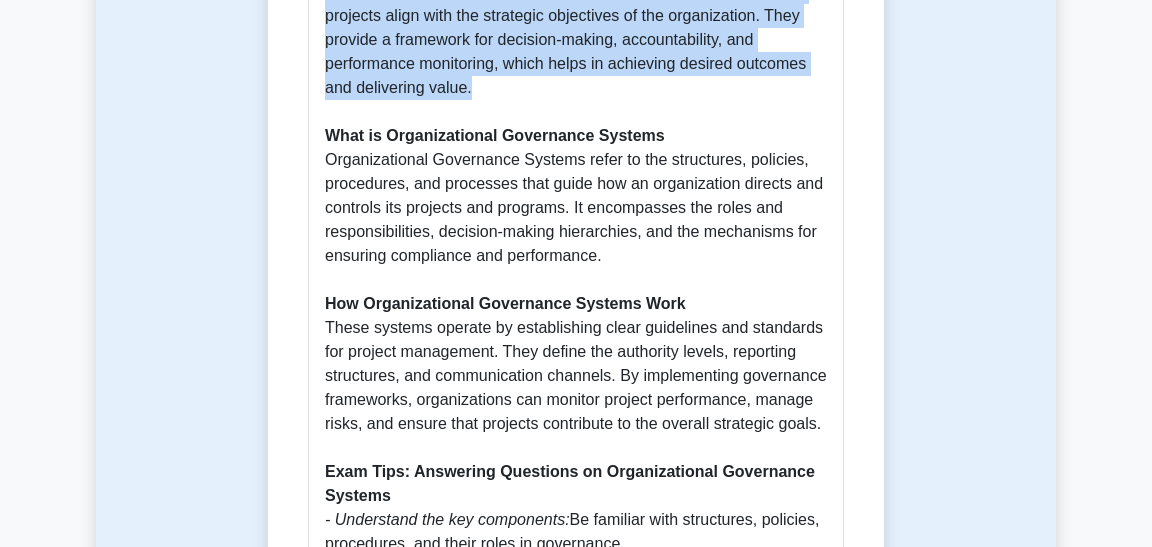 scroll, scrollTop: 1352, scrollLeft: 0, axis: vertical 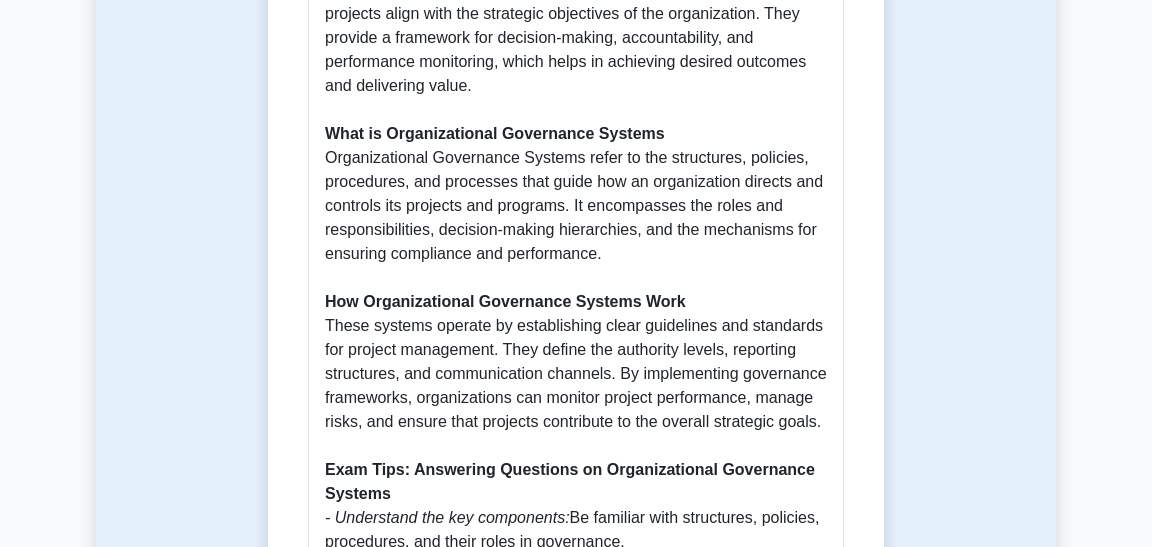 click on "Importance of Organizational Governance Systems Organizational Governance Systems are crucial as they ensure that projects align with the strategic objectives of the organization. They provide a framework for decision-making, accountability, and performance monitoring, which helps in achieving desired outcomes and delivering value. What is Organizational Governance Systems Organizational Governance Systems refer to the structures, policies, procedures, and processes that guide how an organization directs and controls its projects and programs. It encompasses the roles and responsibilities, decision-making hierarchies, and the mechanisms for ensuring compliance and performance. How Organizational Governance Systems Work Exam Tips: Answering Questions on Organizational Governance Systems - Understand the key components:  Be familiar with structures, policies, procedures, and their roles in governance. - Know the purpose:  Focus on alignment with strategic objectives, accountability, and performance monitoring." at bounding box center (576, 350) 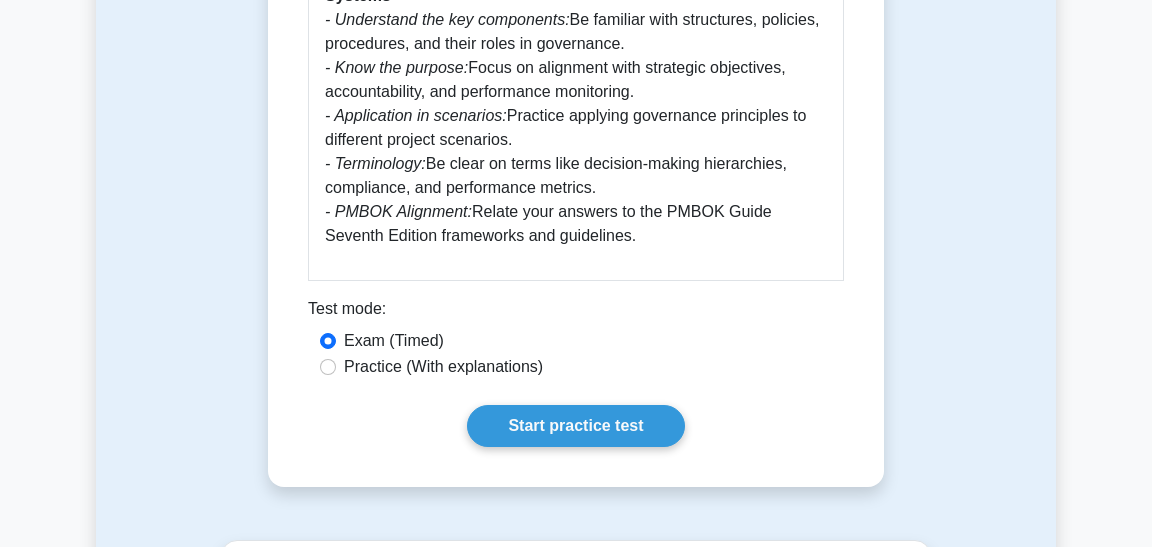 scroll, scrollTop: 1834, scrollLeft: 0, axis: vertical 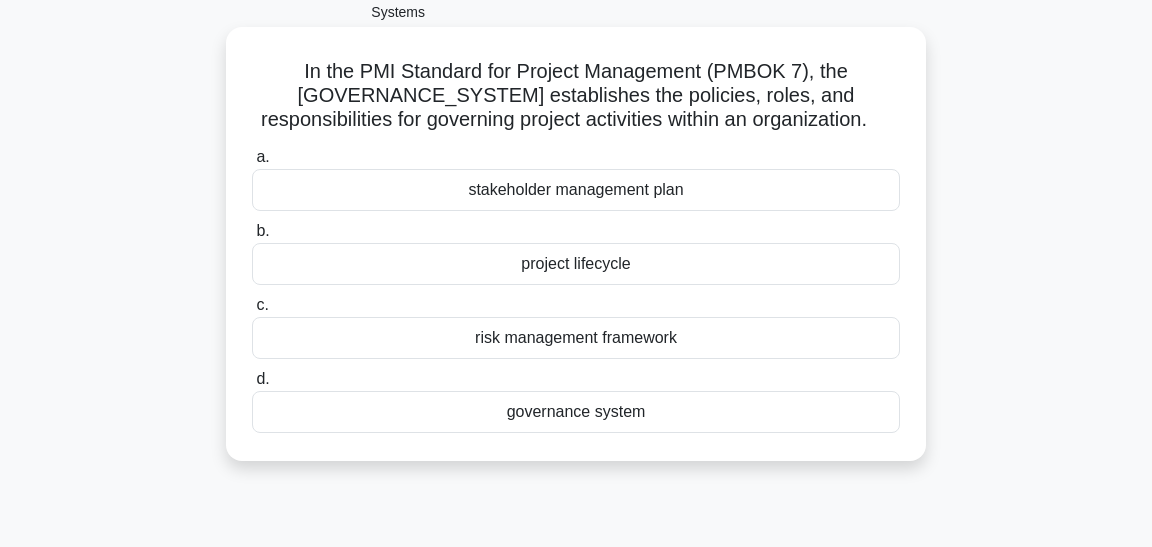 click on "governance system" at bounding box center [576, 412] 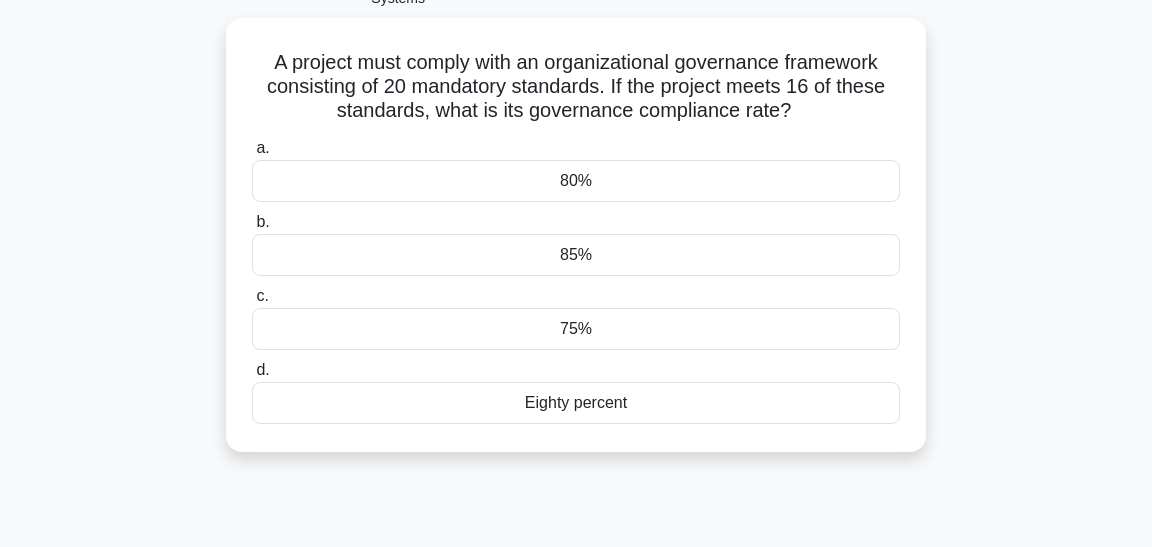scroll, scrollTop: 177, scrollLeft: 0, axis: vertical 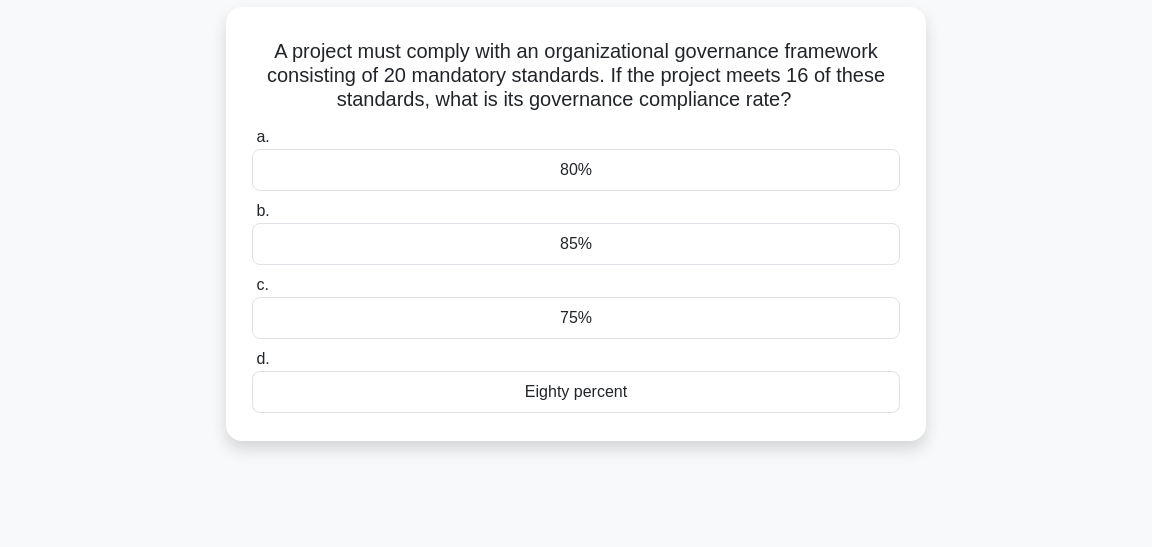 click on "80%" at bounding box center (576, 170) 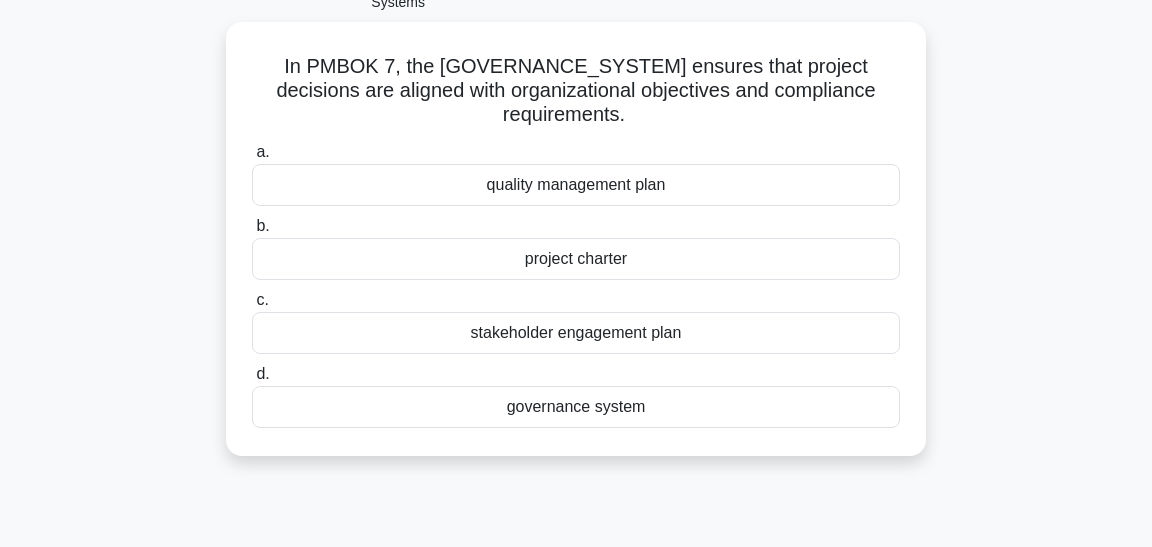 scroll, scrollTop: 168, scrollLeft: 0, axis: vertical 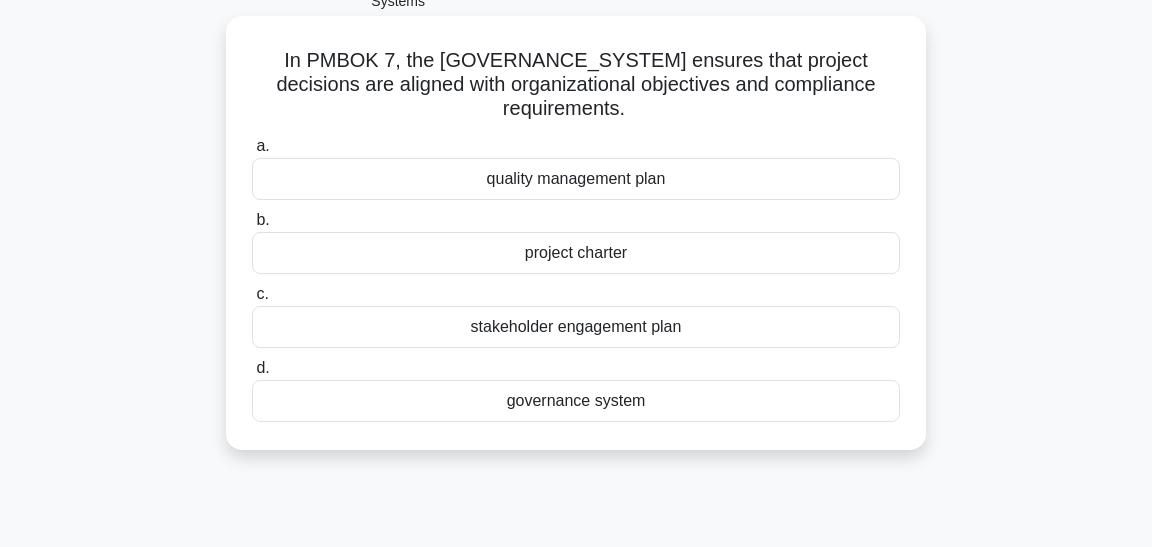 click on "governance system" at bounding box center [576, 401] 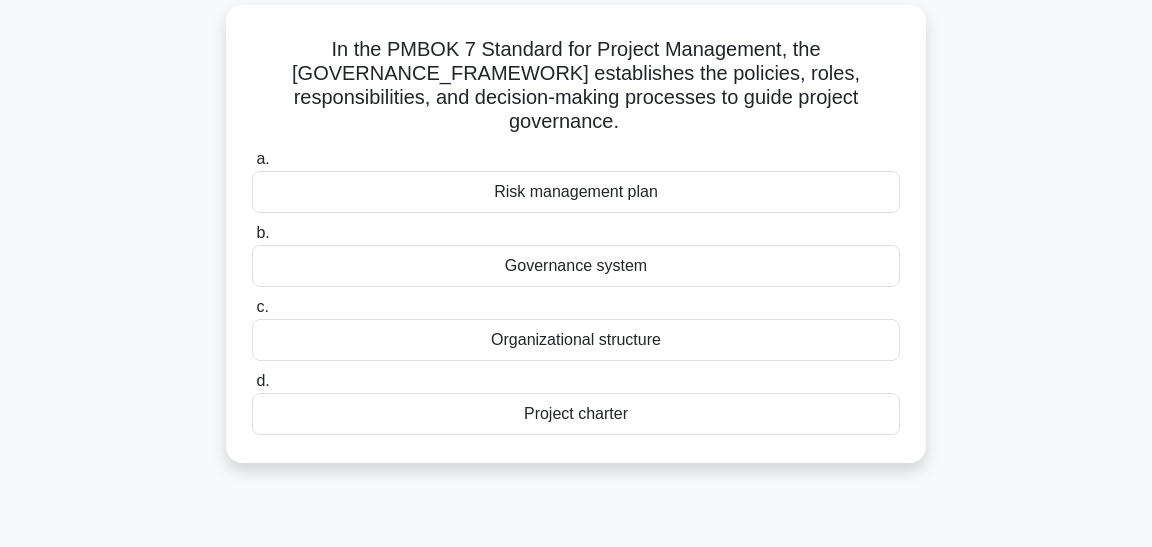 scroll, scrollTop: 191, scrollLeft: 0, axis: vertical 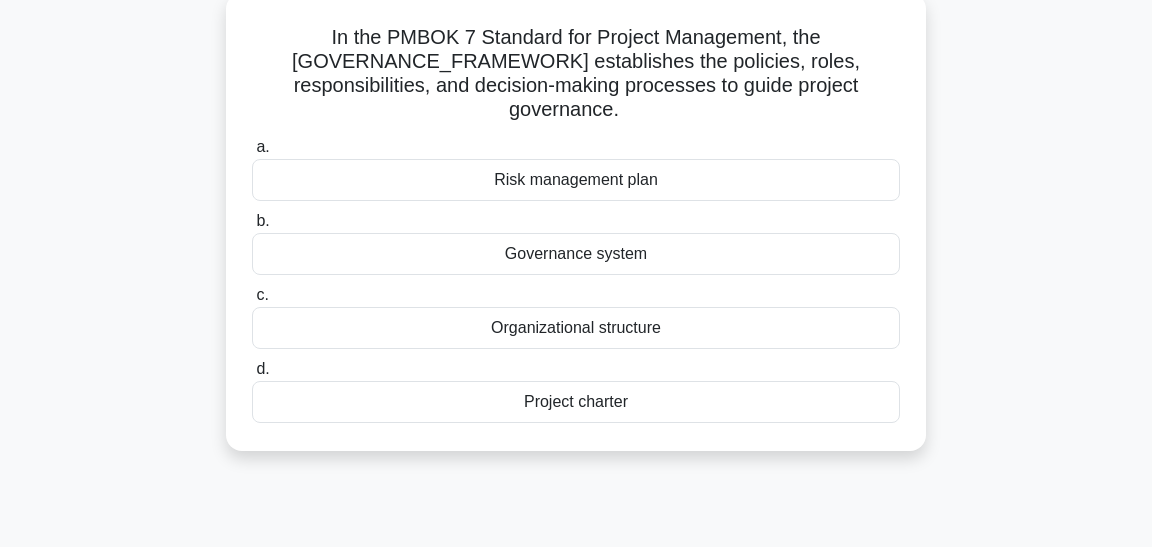 click on "Governance system" at bounding box center [576, 254] 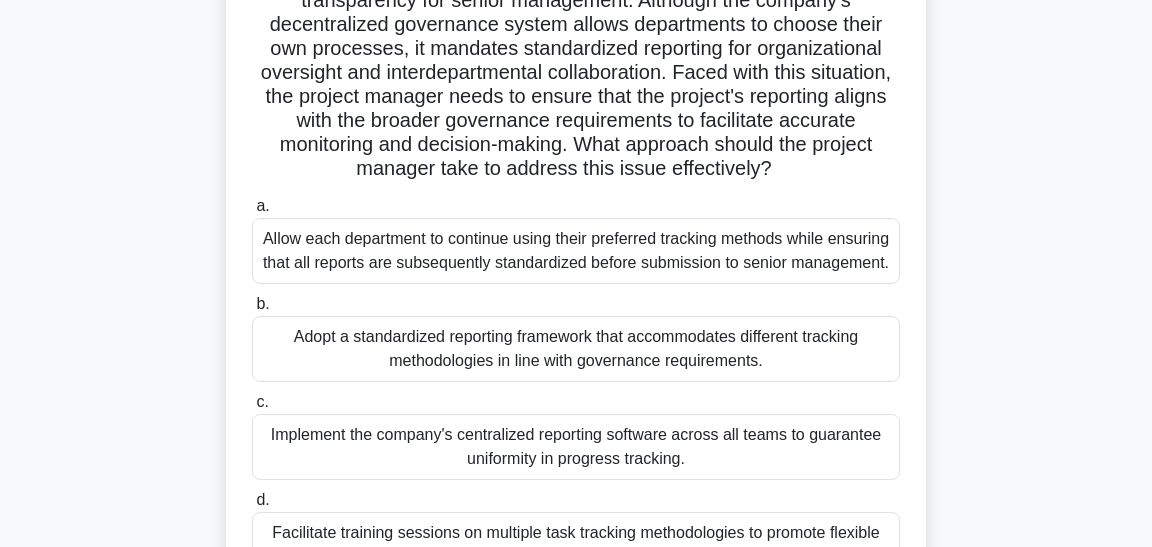 scroll, scrollTop: 350, scrollLeft: 0, axis: vertical 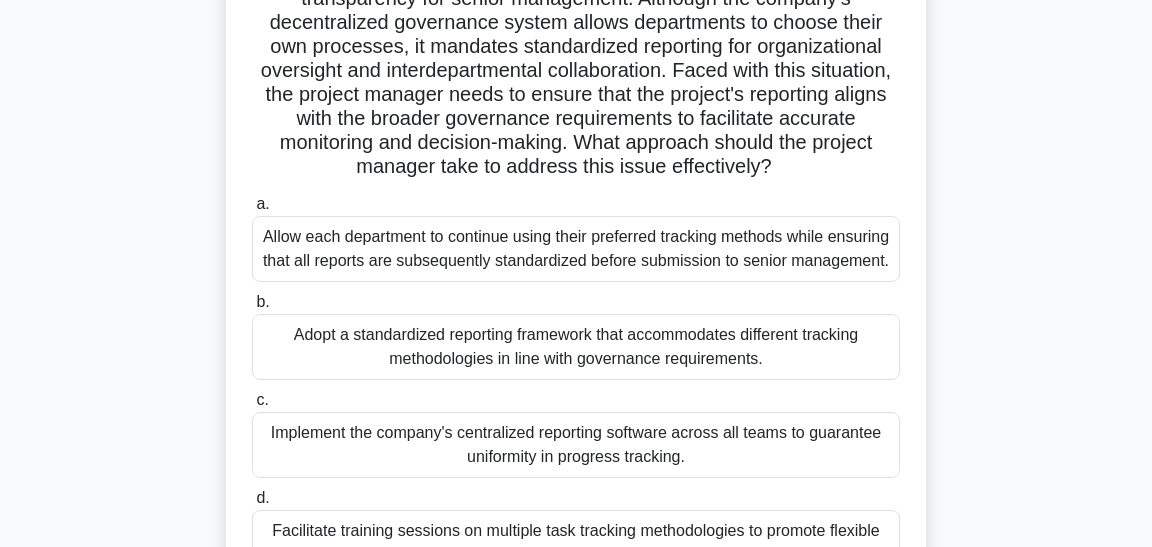 click on "Allow each department to continue using their preferred tracking methods while ensuring that all reports are subsequently standardized before submission to senior management." at bounding box center (576, 249) 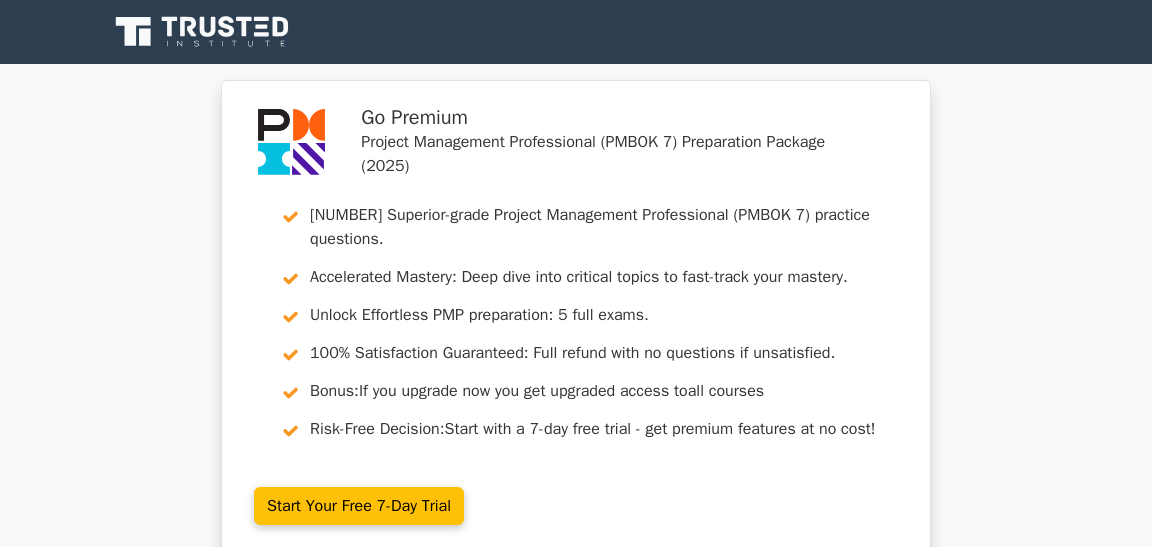 scroll, scrollTop: 0, scrollLeft: 0, axis: both 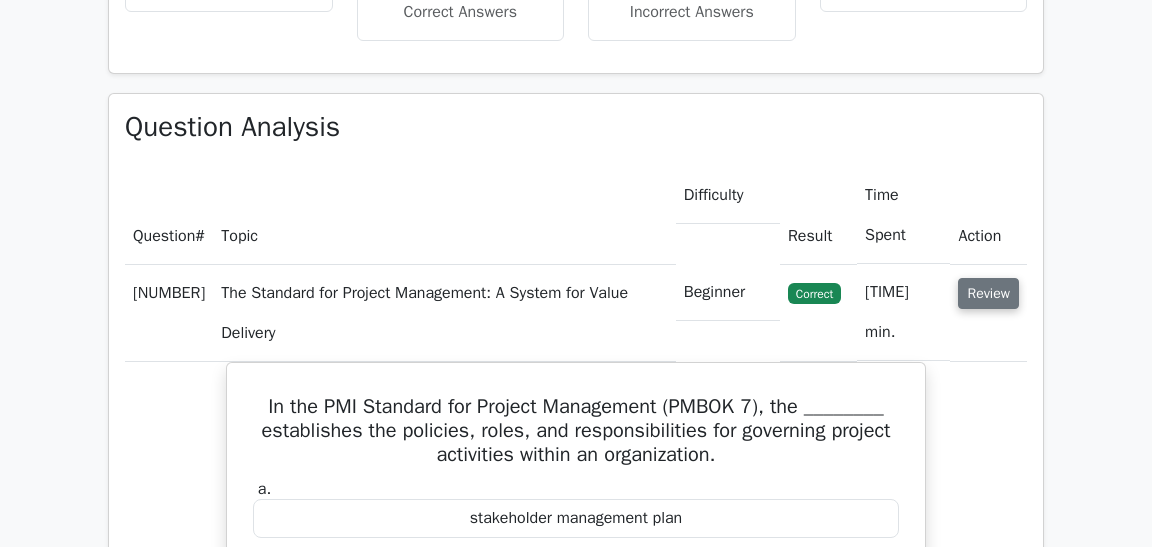 click on "Review" at bounding box center (988, 293) 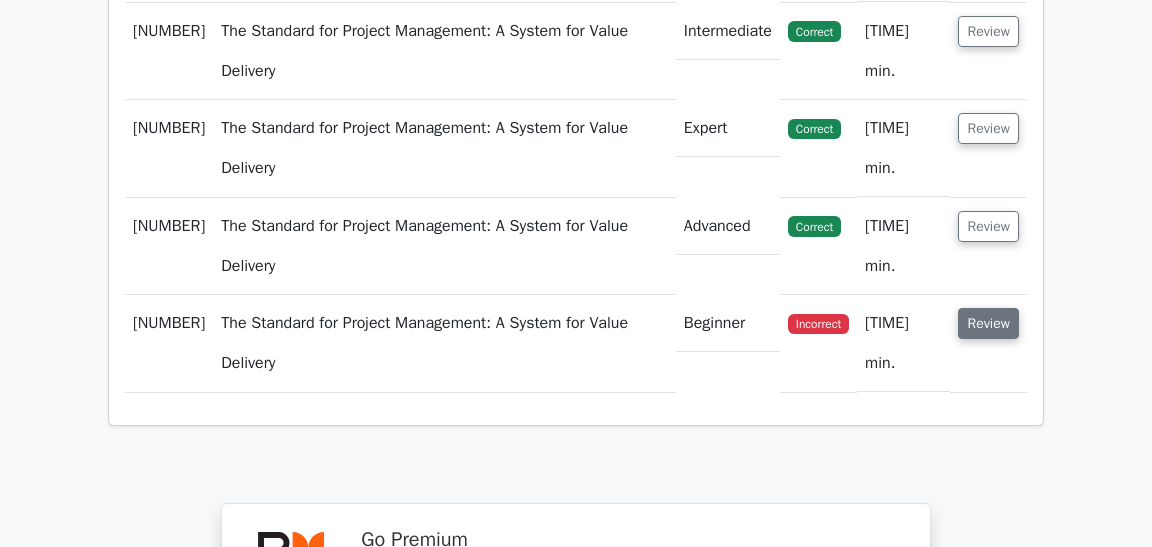 scroll, scrollTop: 1719, scrollLeft: 0, axis: vertical 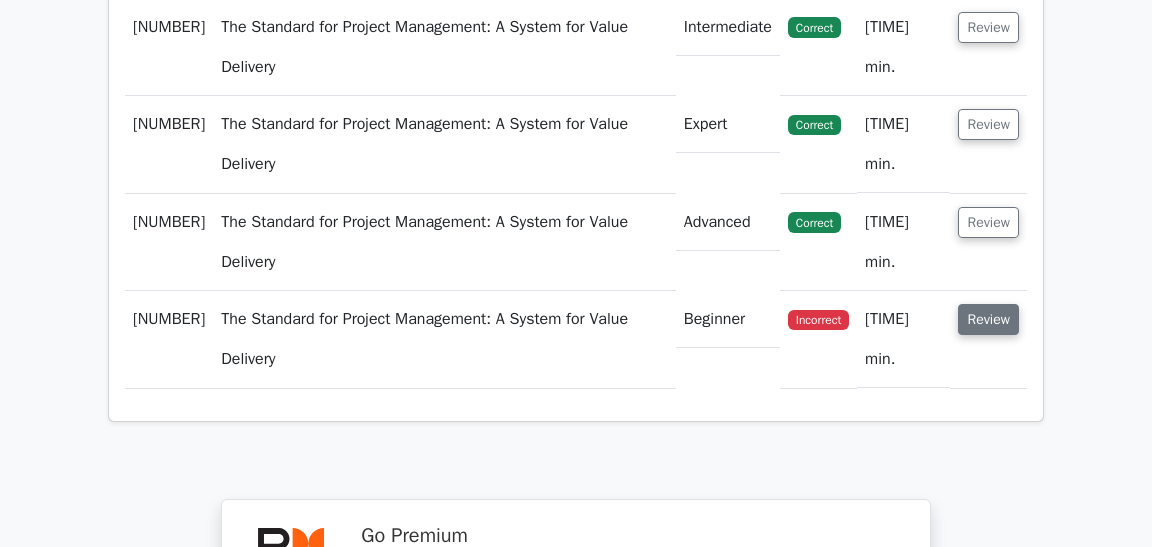 click on "Review" at bounding box center [988, 319] 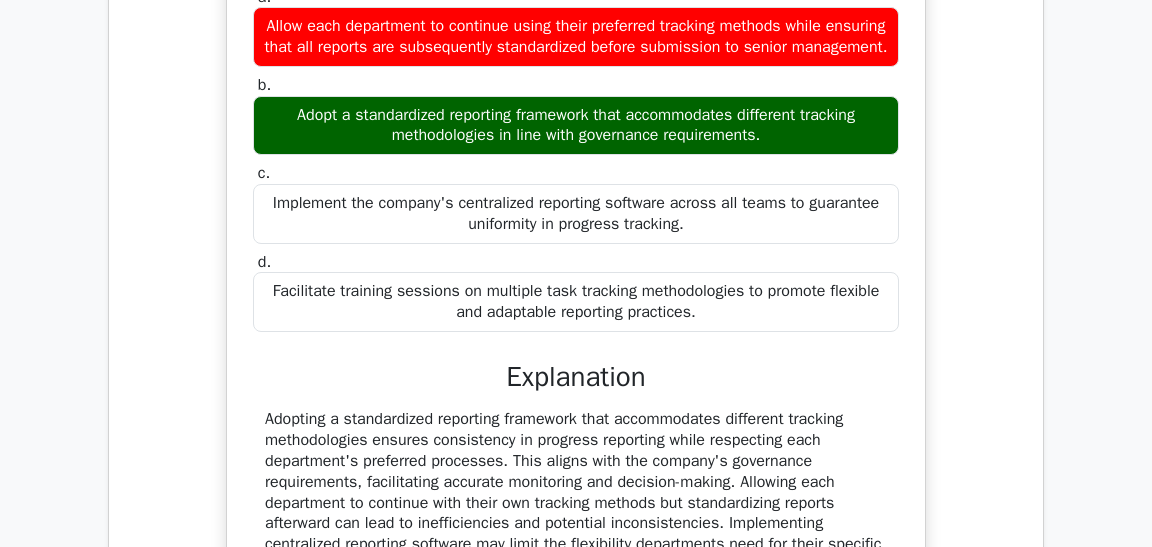 scroll, scrollTop: 2469, scrollLeft: 0, axis: vertical 